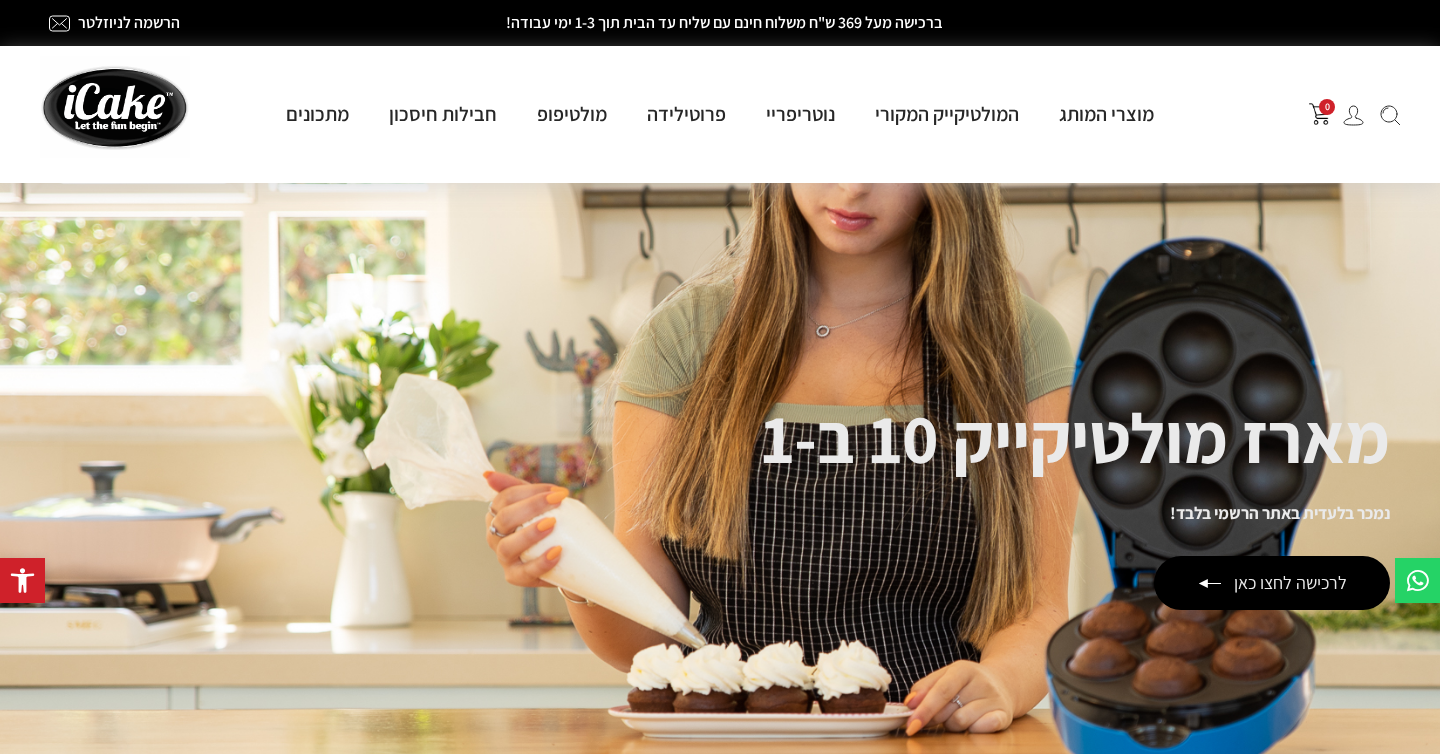 scroll, scrollTop: 0, scrollLeft: 0, axis: both 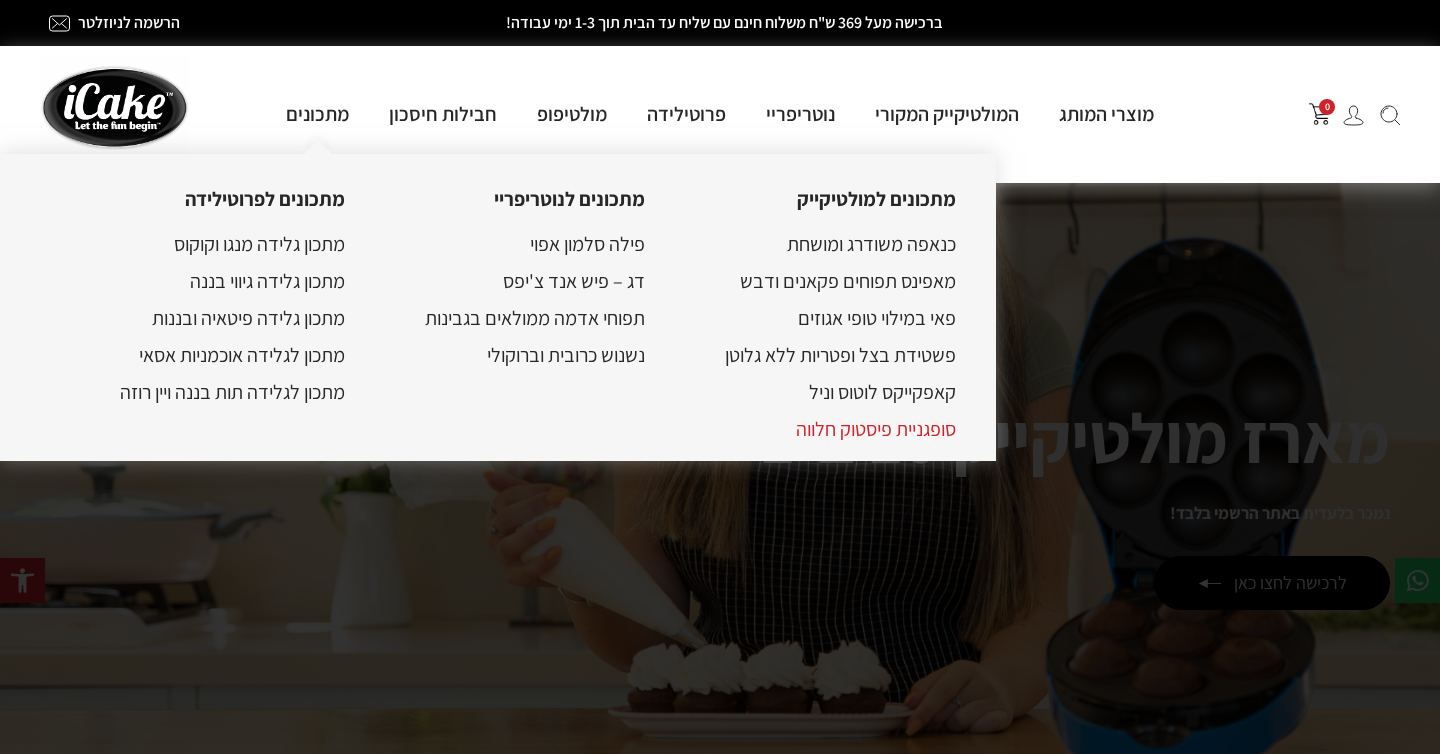 click on "סופגניית פיסטוק חלווה" at bounding box center [876, 429] 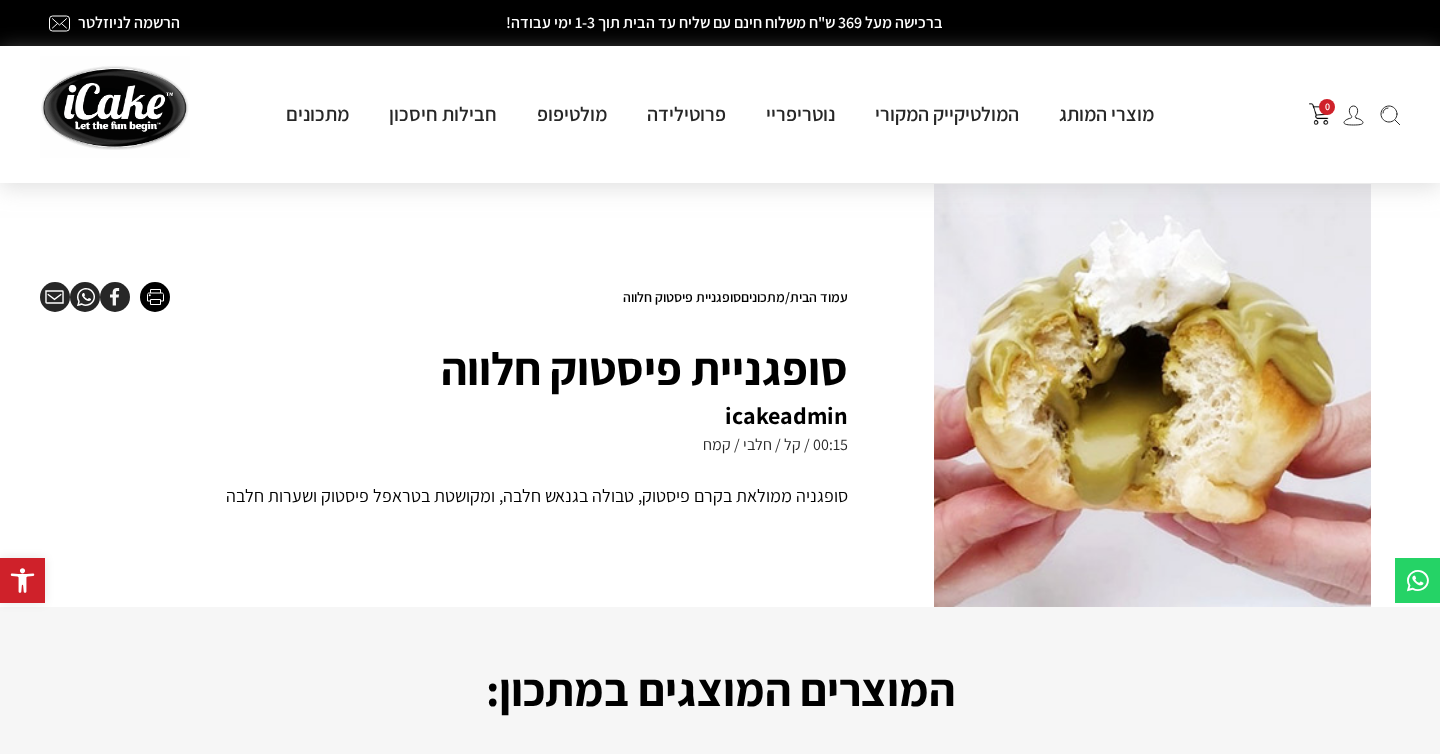 scroll, scrollTop: 0, scrollLeft: 0, axis: both 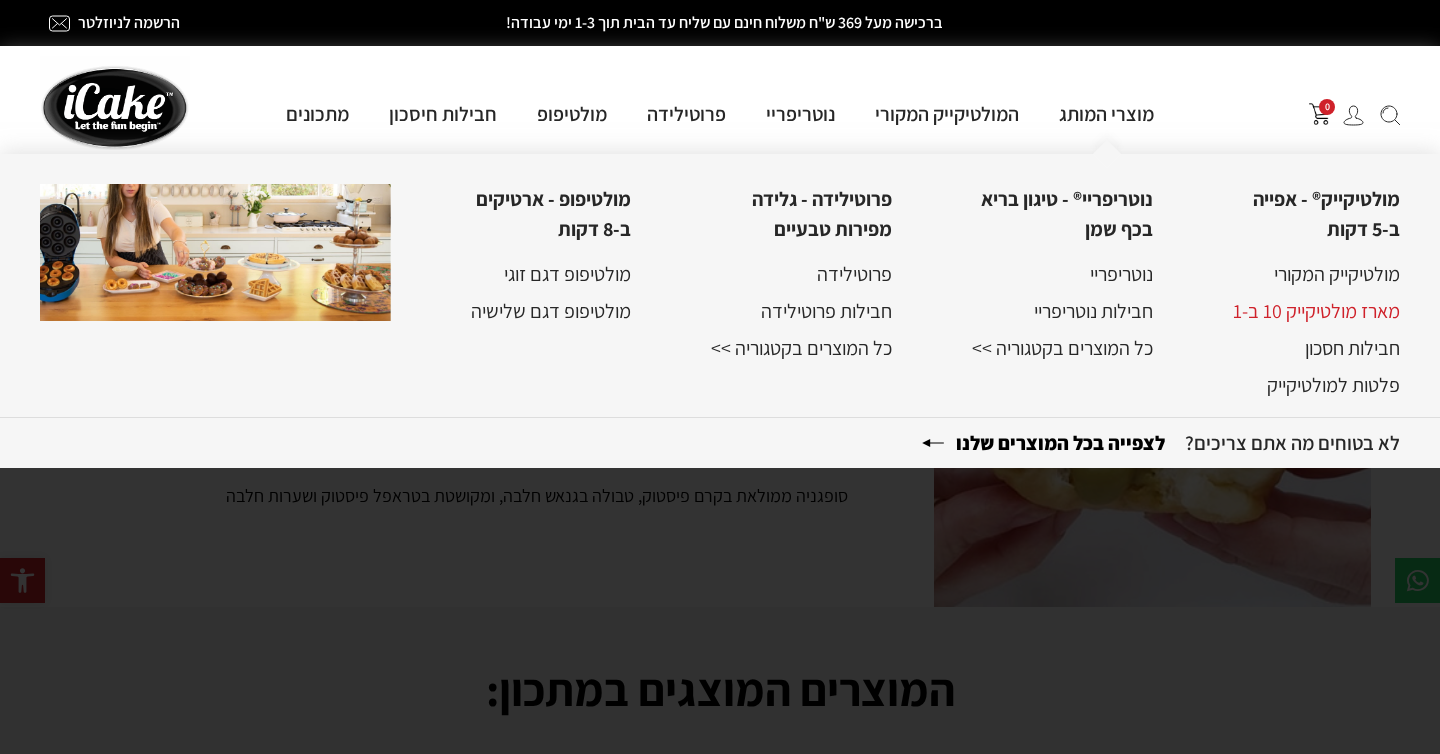click on "מארז מולטיקייק 10 ב-1" at bounding box center (1316, 311) 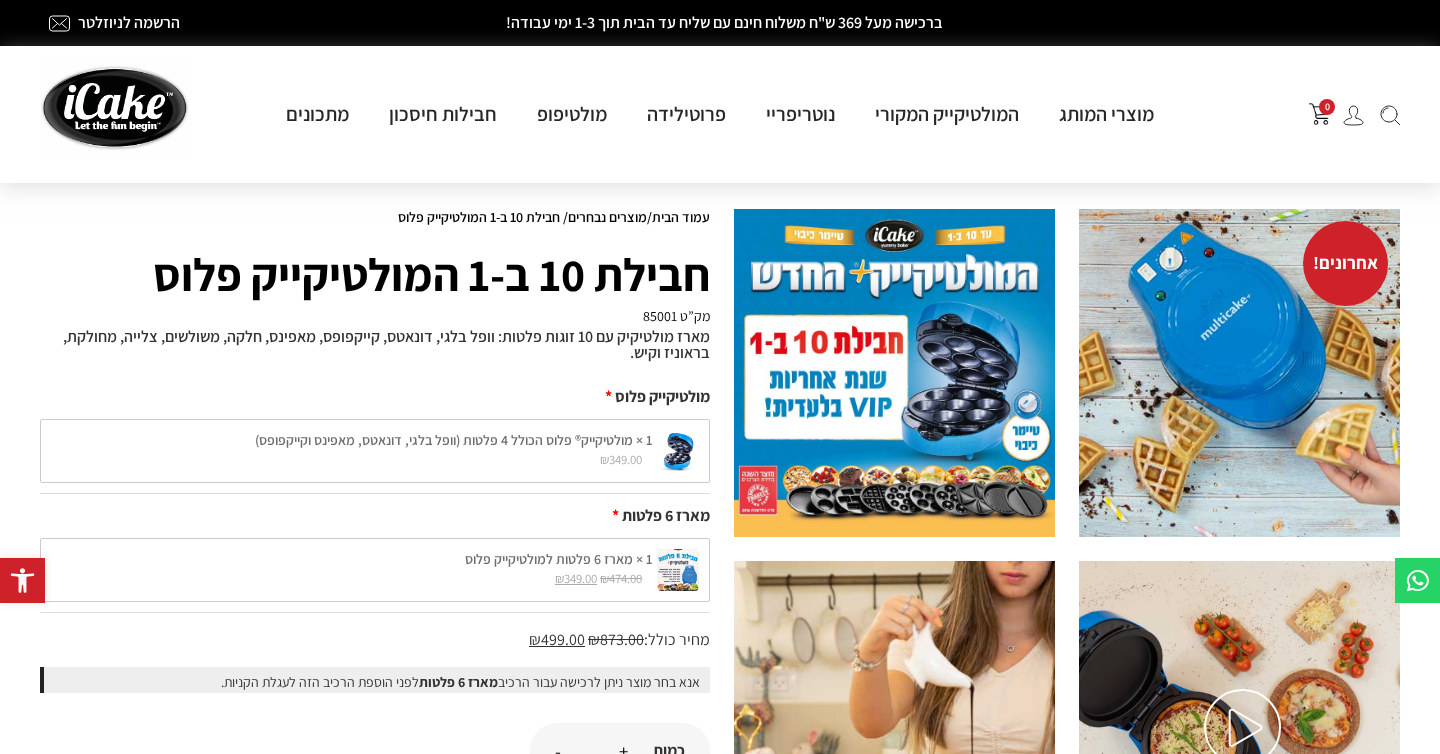 scroll, scrollTop: 0, scrollLeft: 0, axis: both 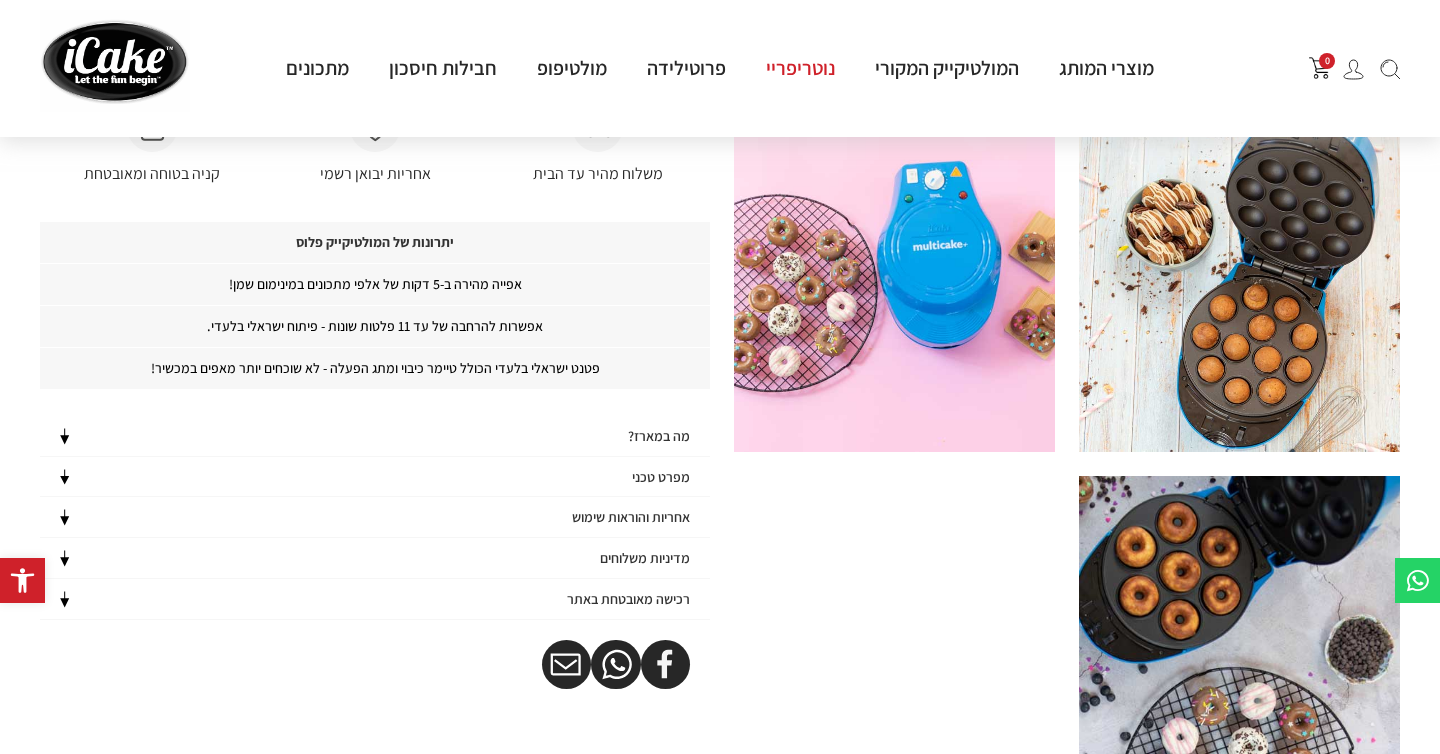 click on "נוטריפריי" at bounding box center [0, 0] 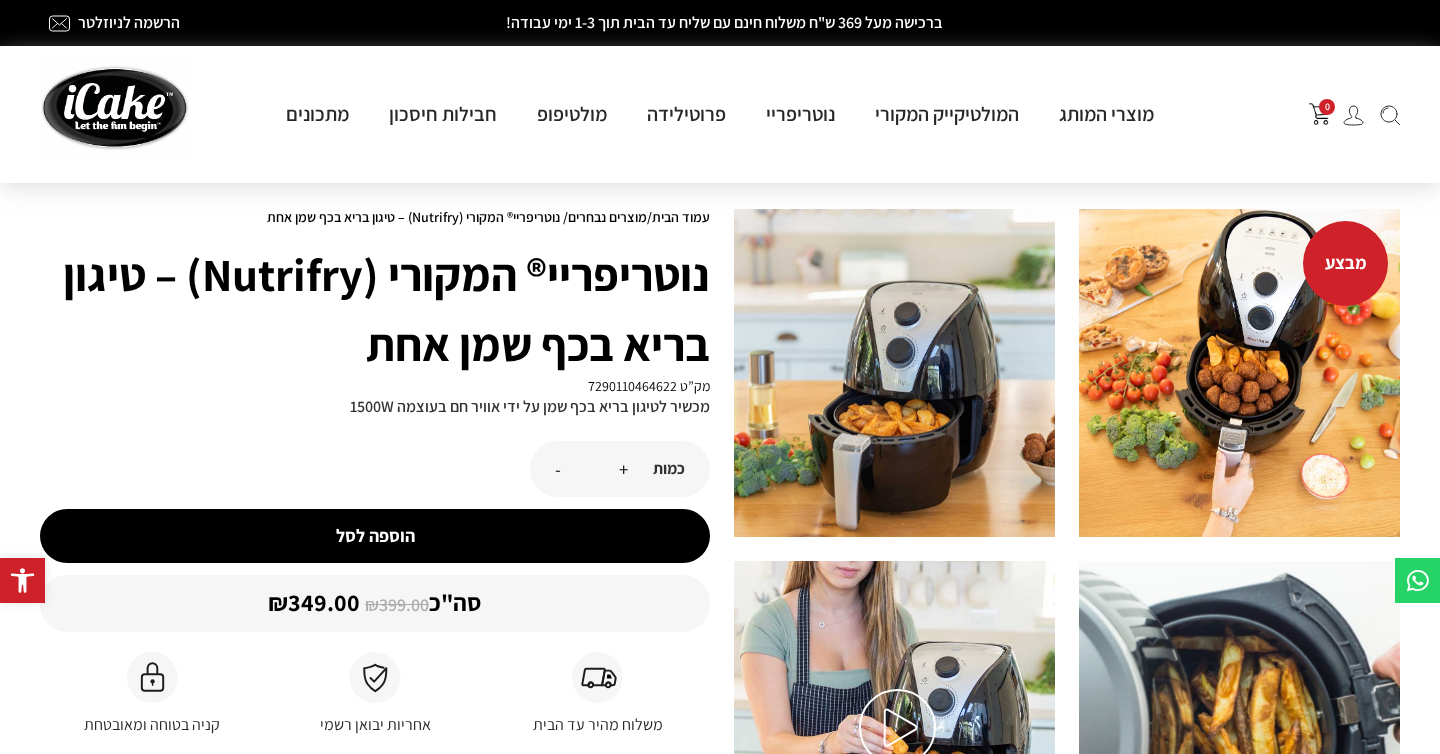 scroll, scrollTop: 0, scrollLeft: 0, axis: both 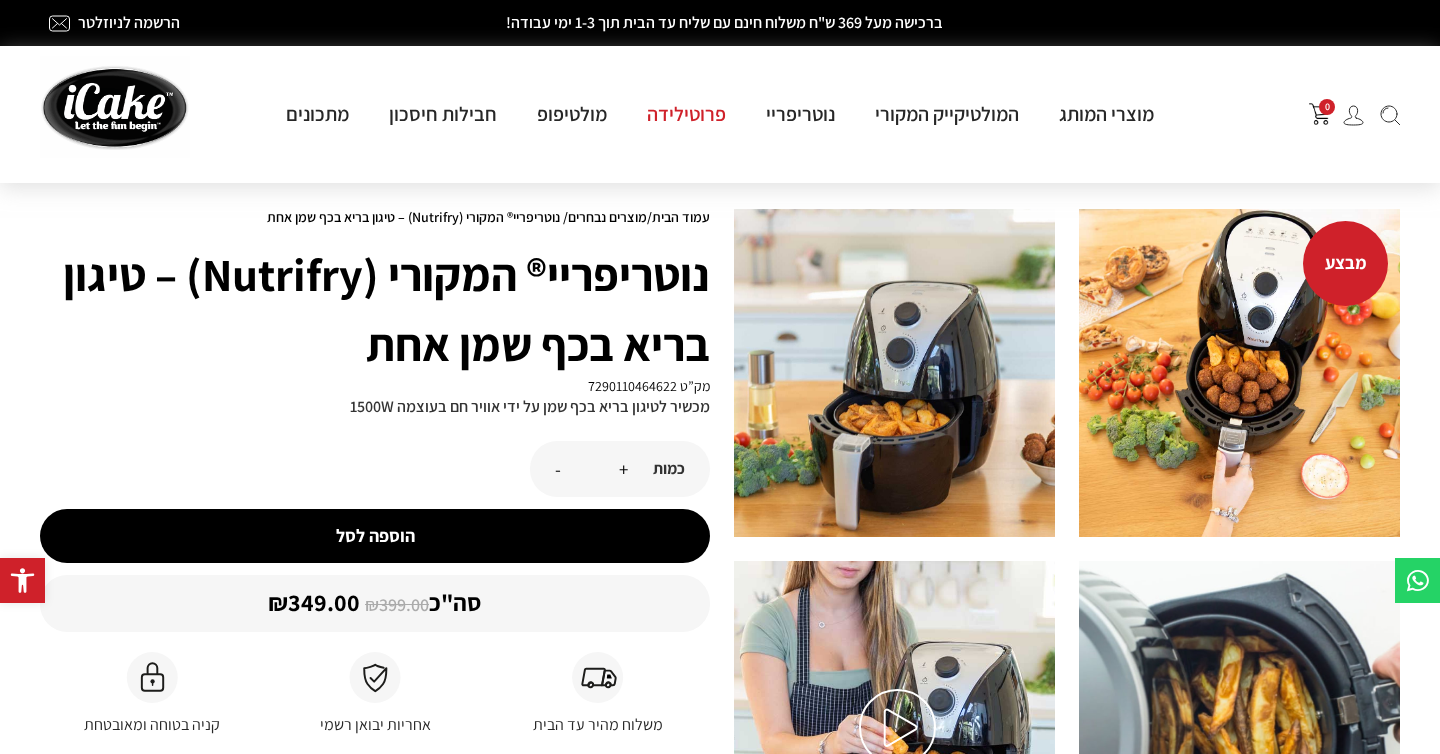 click on "פרוטילידה" at bounding box center [686, 114] 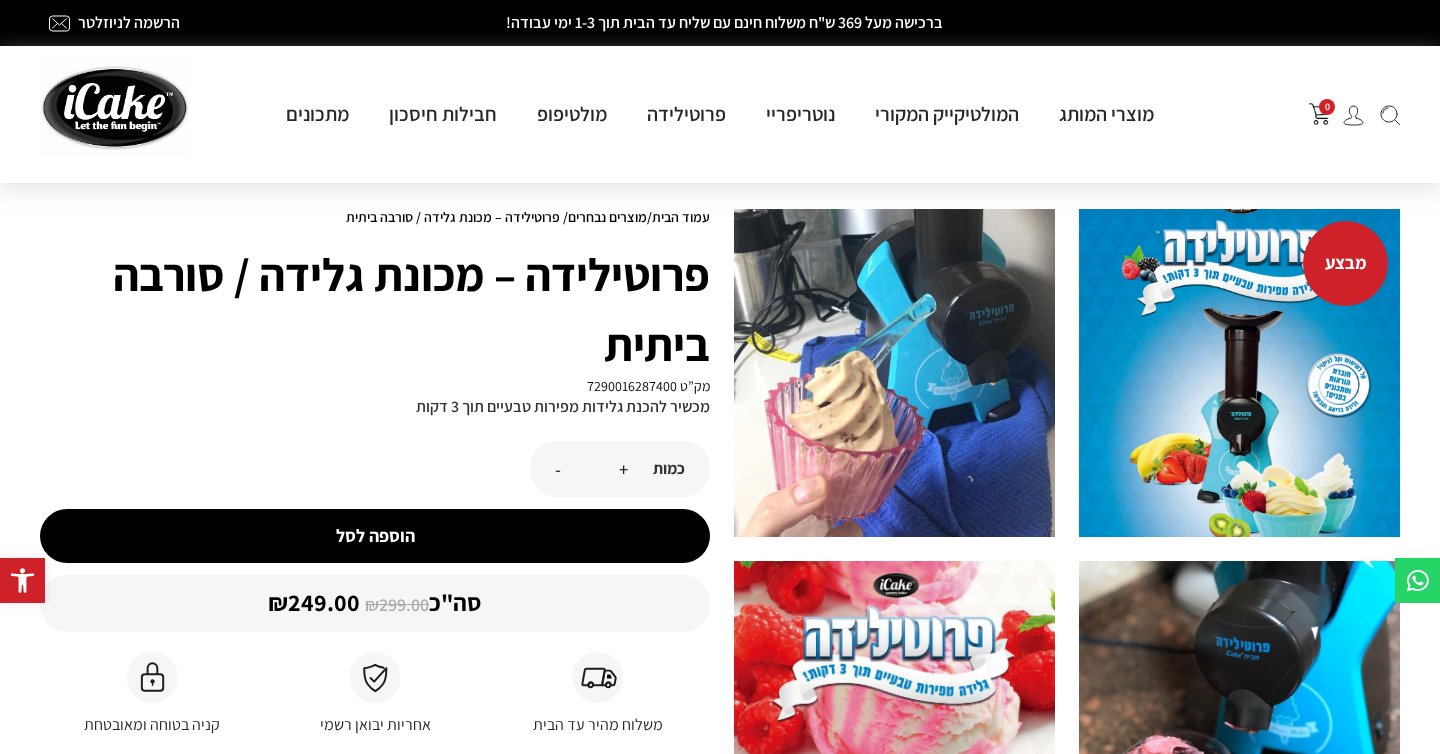 scroll, scrollTop: 0, scrollLeft: 0, axis: both 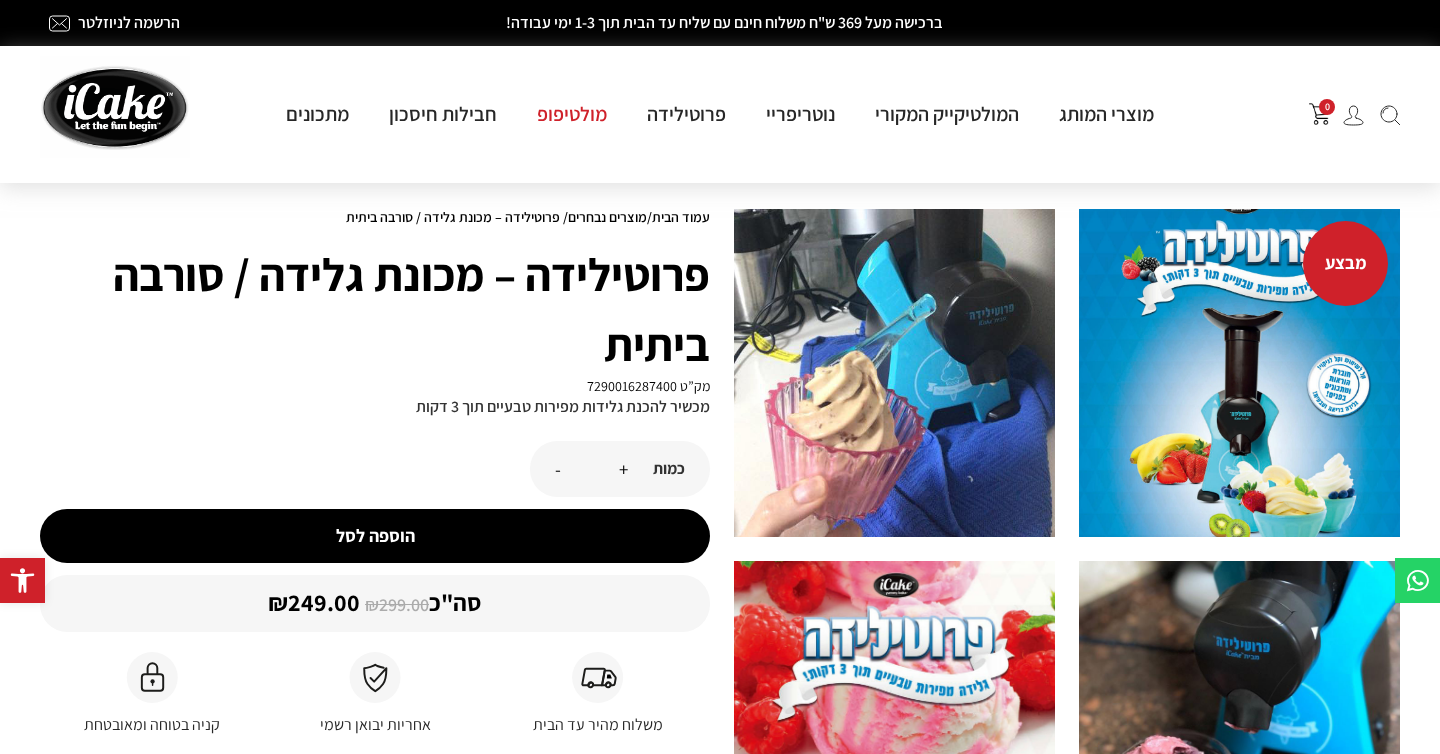 click on "מולטיפופ" at bounding box center (0, 0) 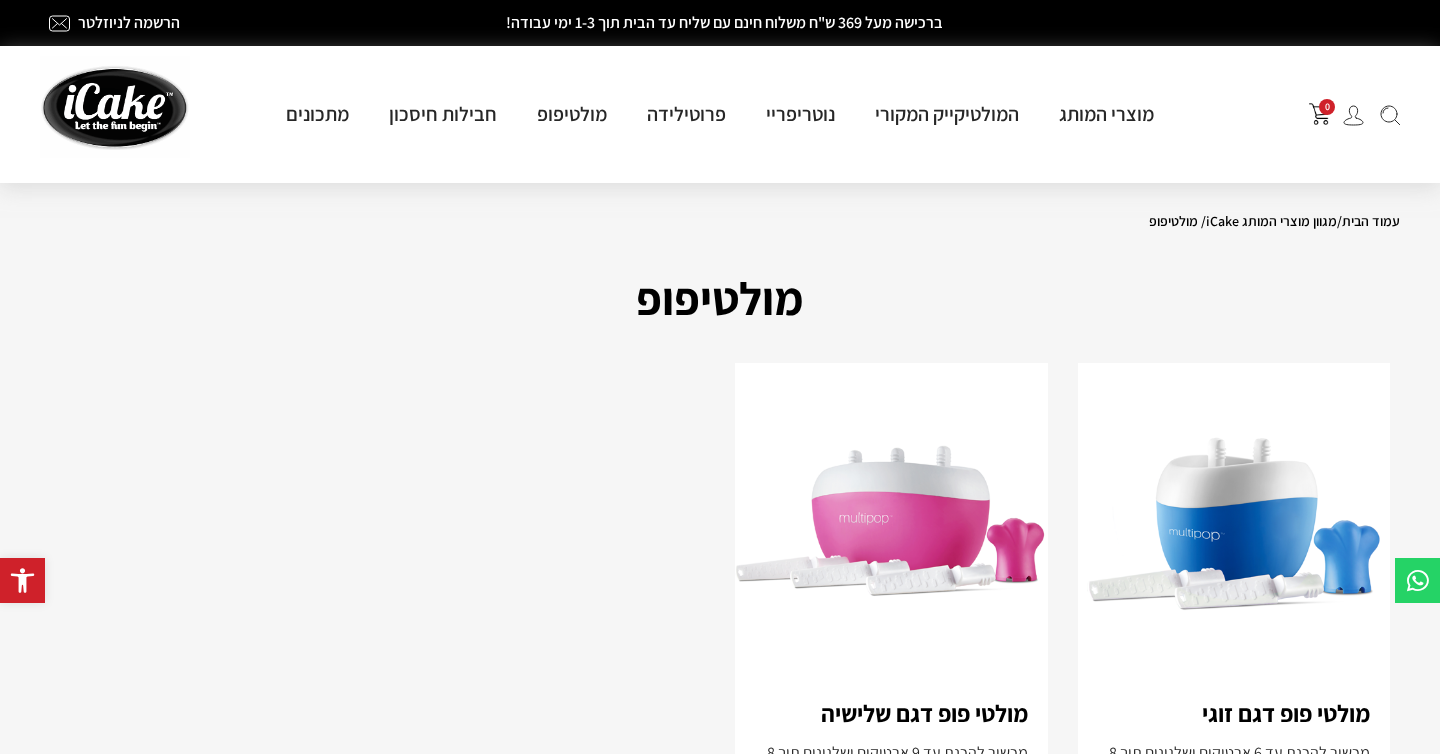 scroll, scrollTop: 0, scrollLeft: 0, axis: both 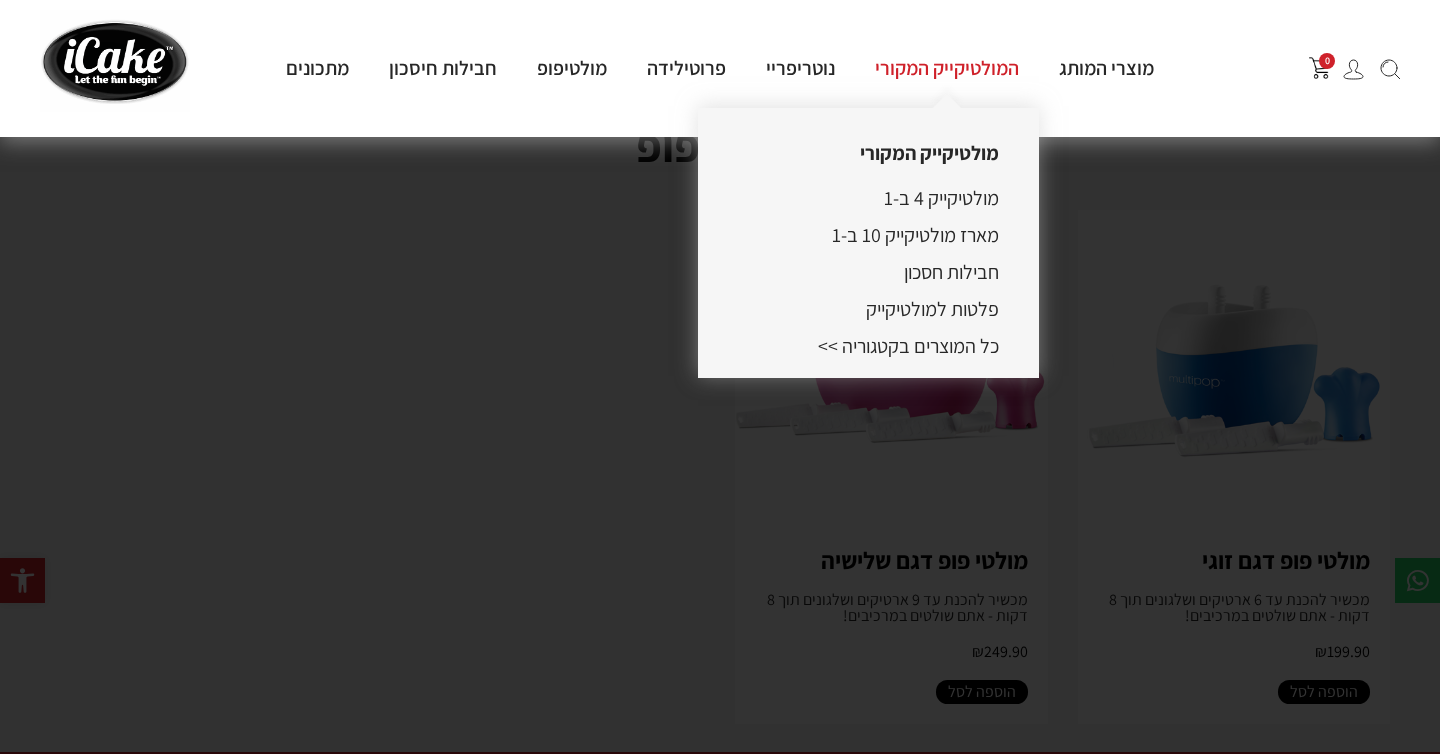 click on "המולטיקייק המקורי" at bounding box center [947, 68] 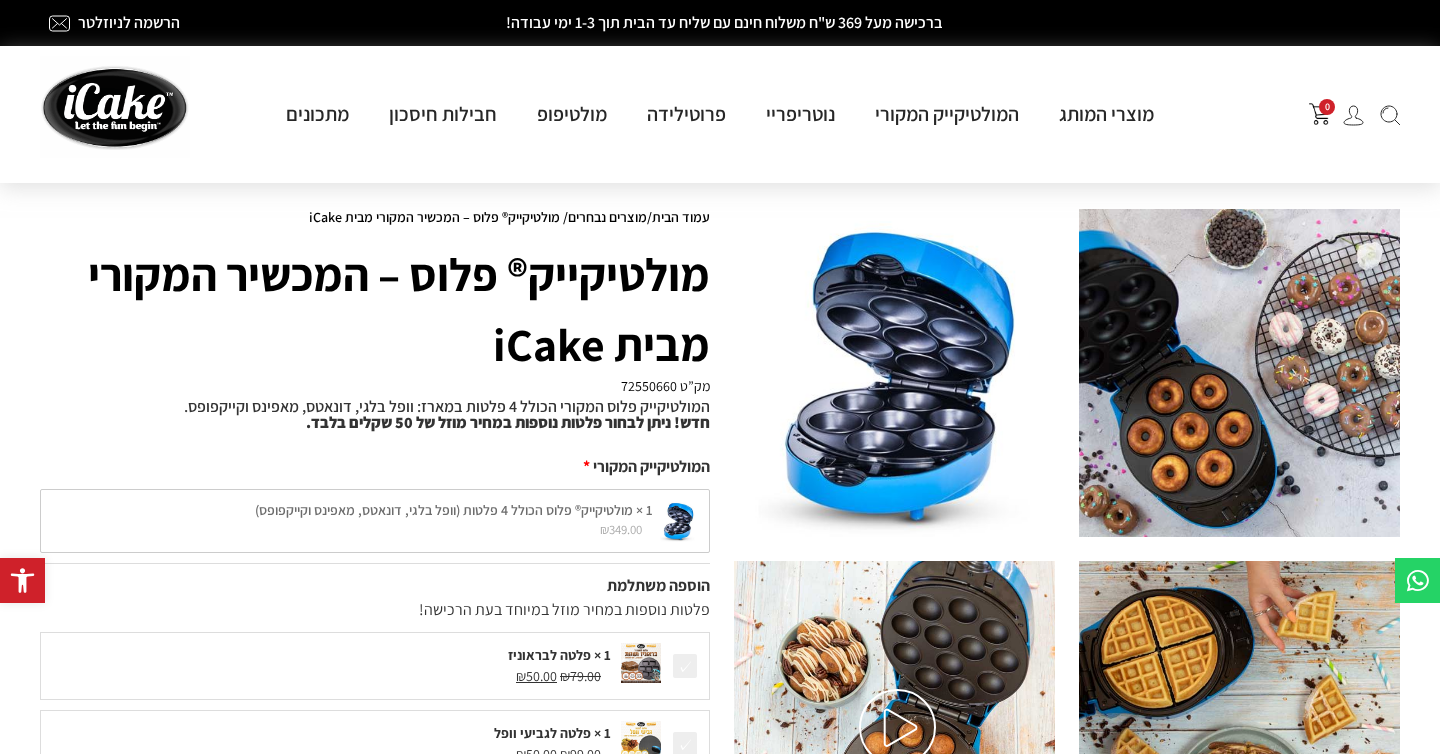 scroll, scrollTop: 0, scrollLeft: 0, axis: both 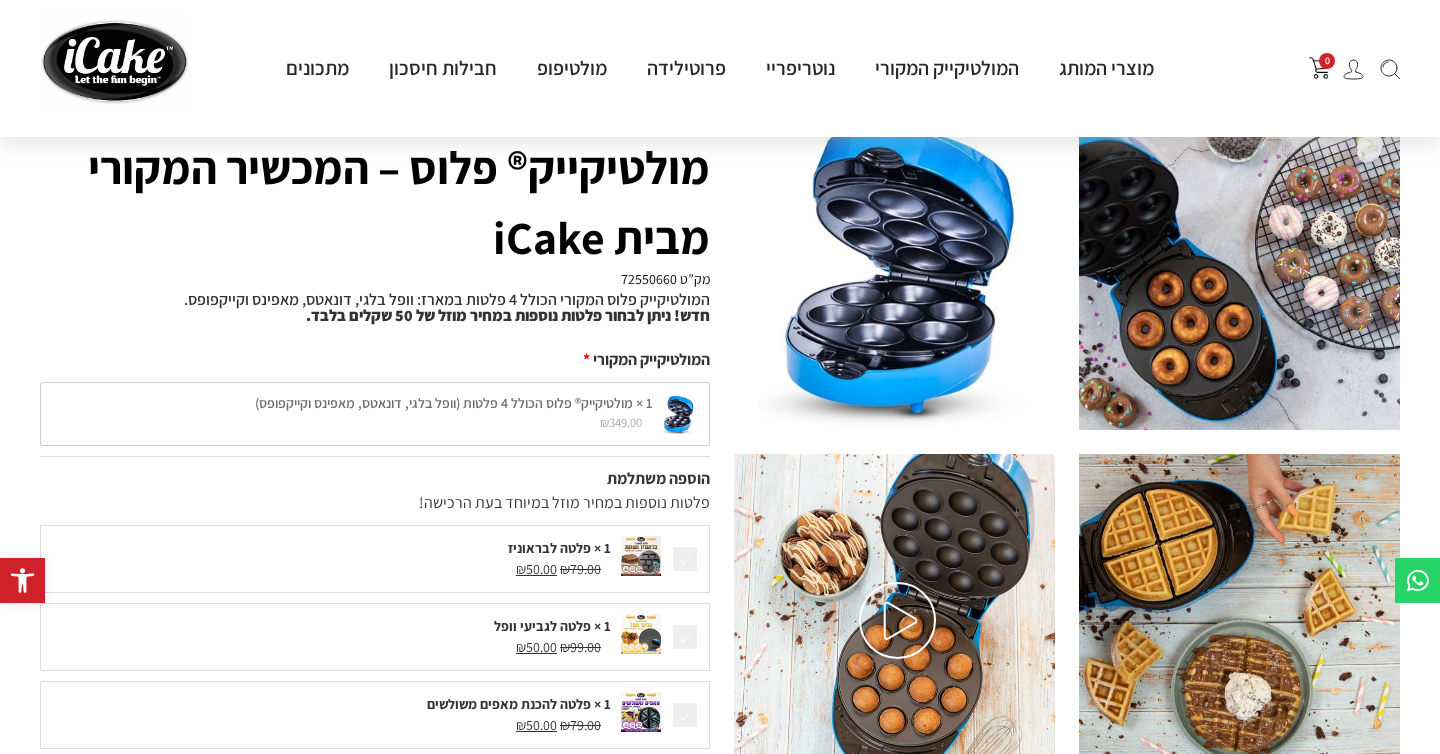 click at bounding box center [1239, 266] 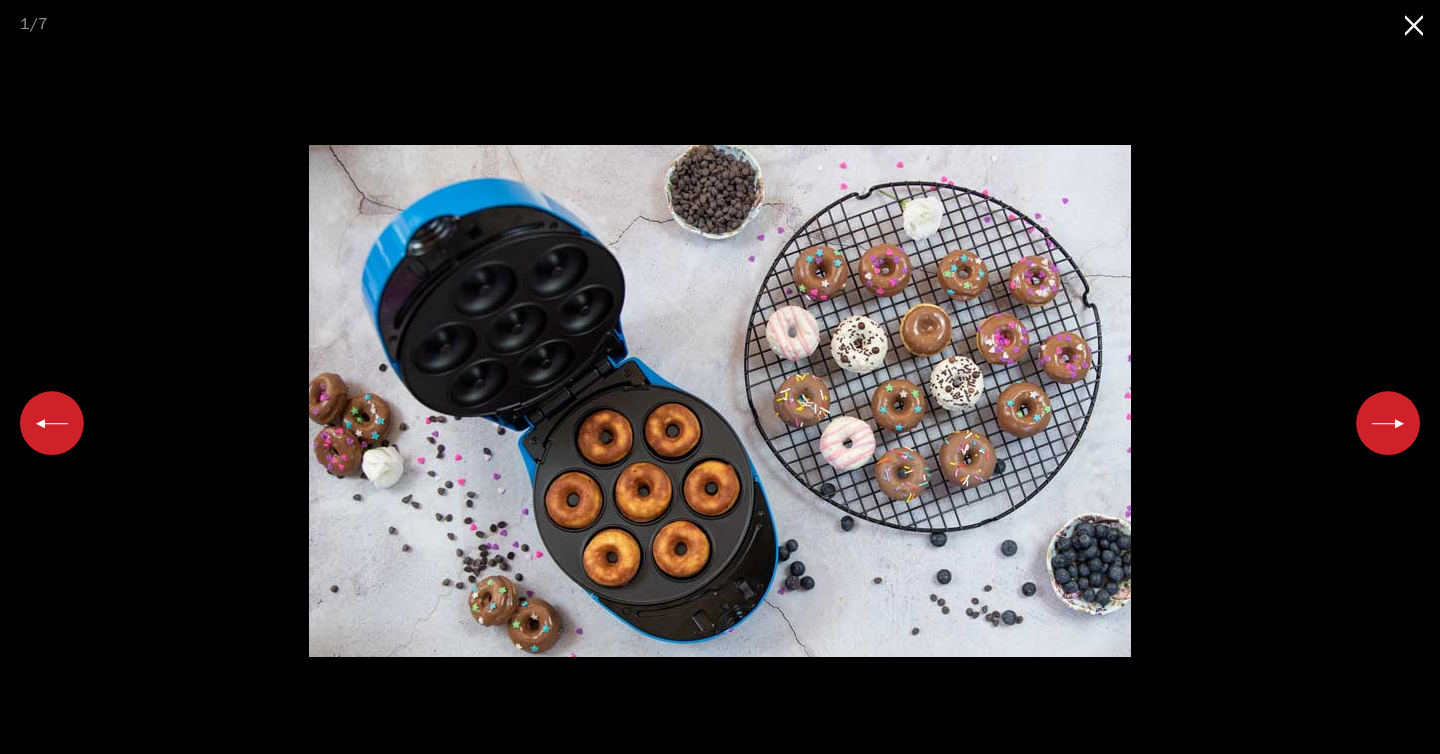 scroll, scrollTop: 0, scrollLeft: 0, axis: both 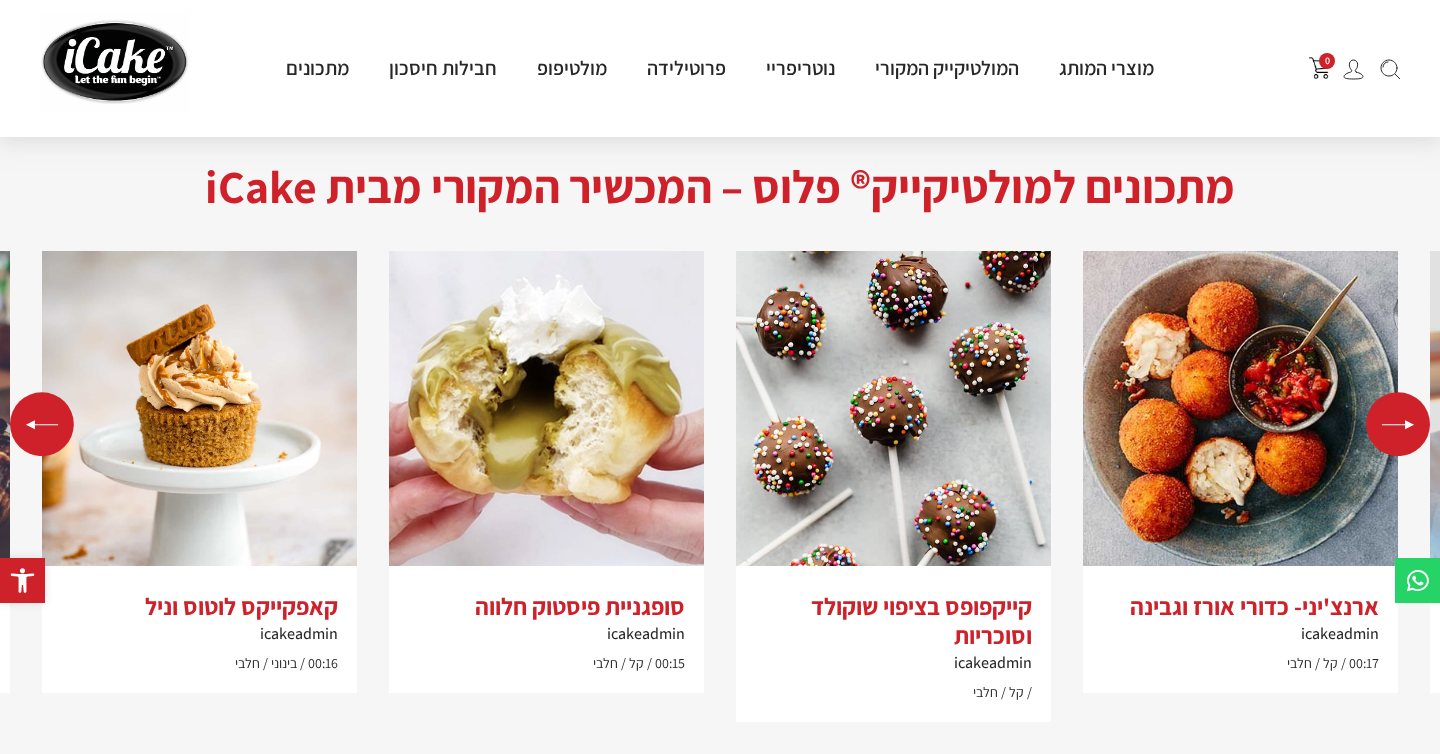 click at bounding box center [42, 424] 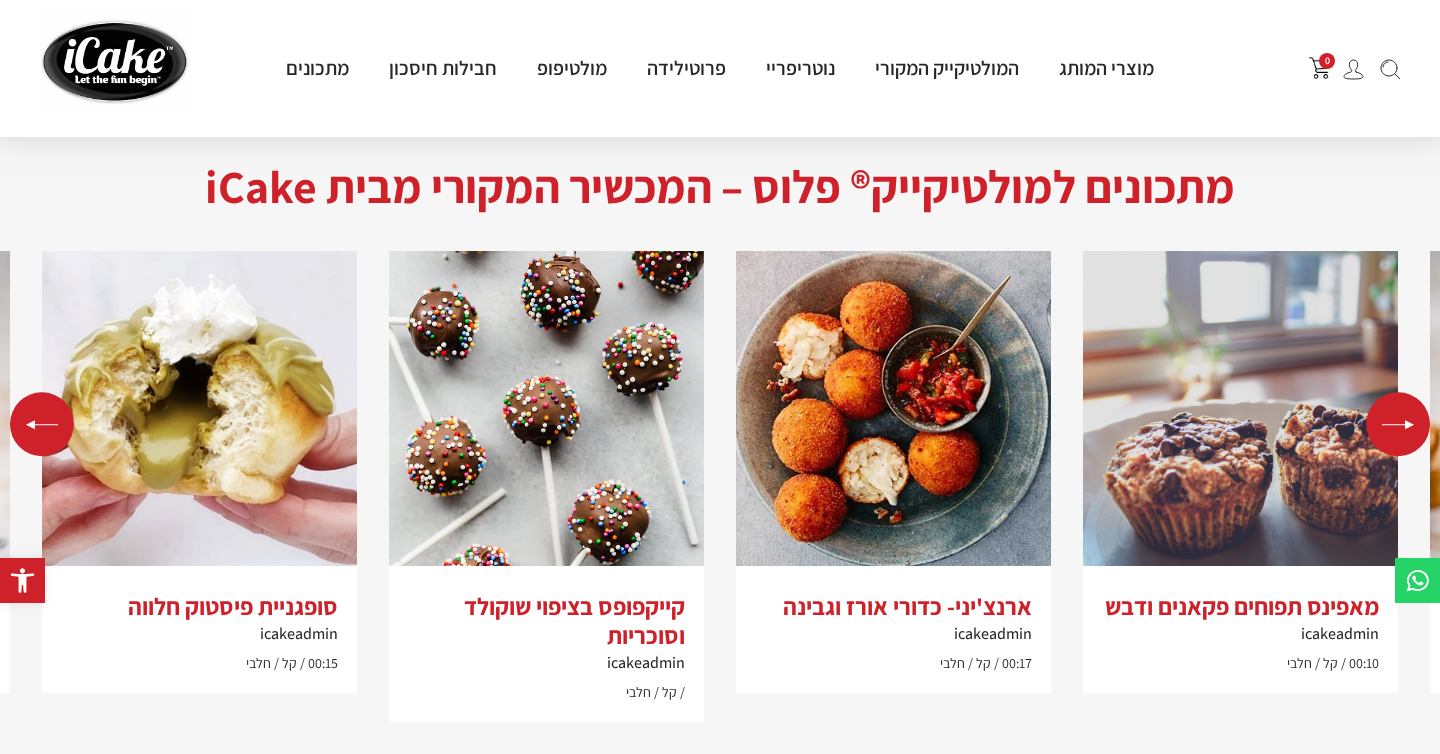 click at bounding box center (42, 424) 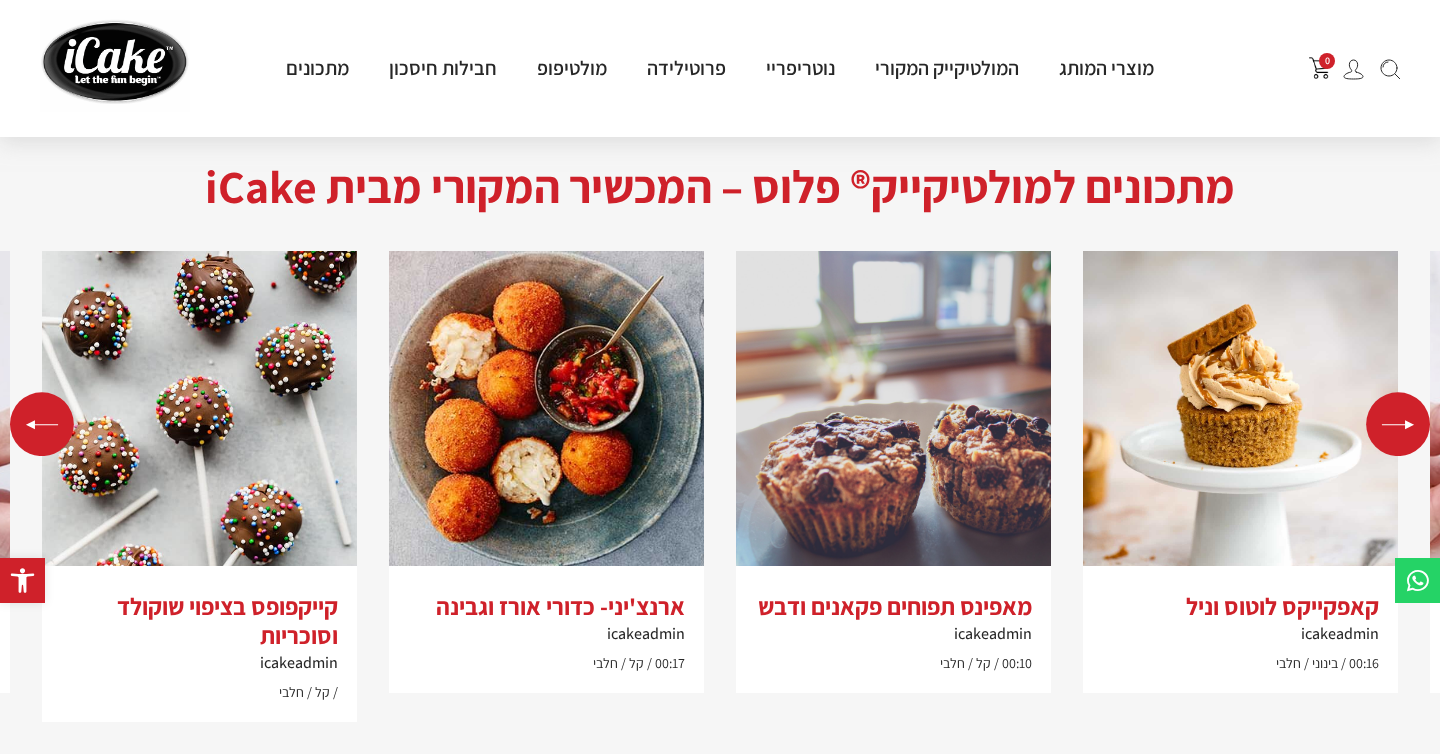 click at bounding box center (42, 424) 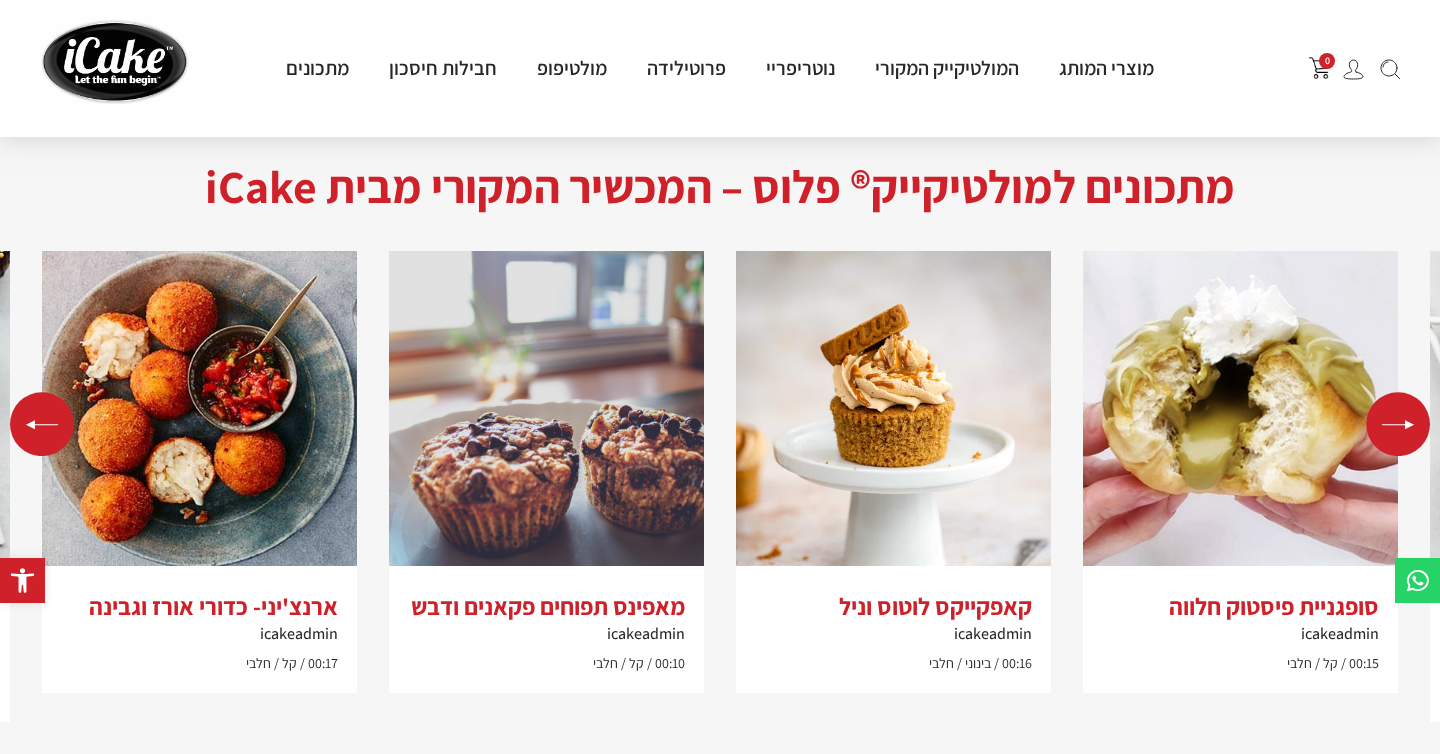 click at bounding box center [42, 424] 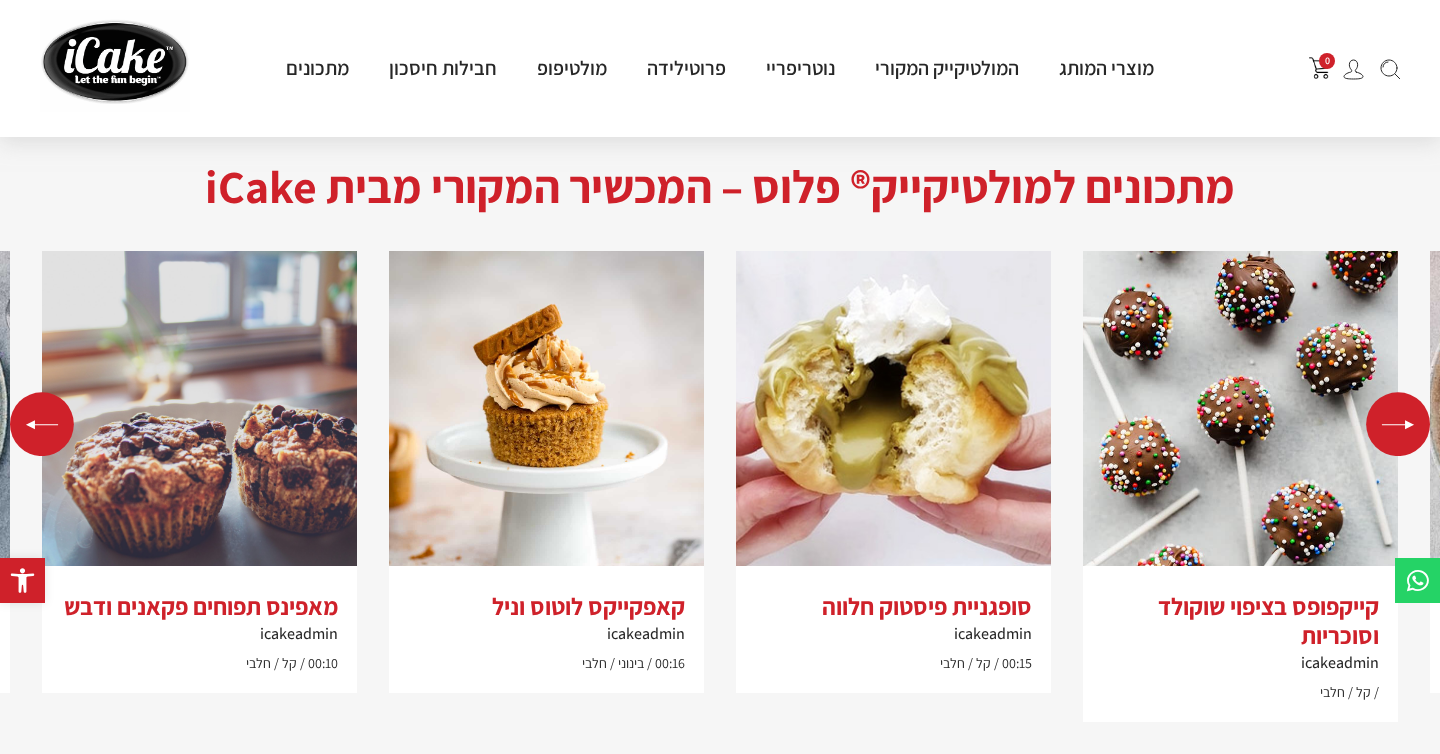 click at bounding box center [42, 424] 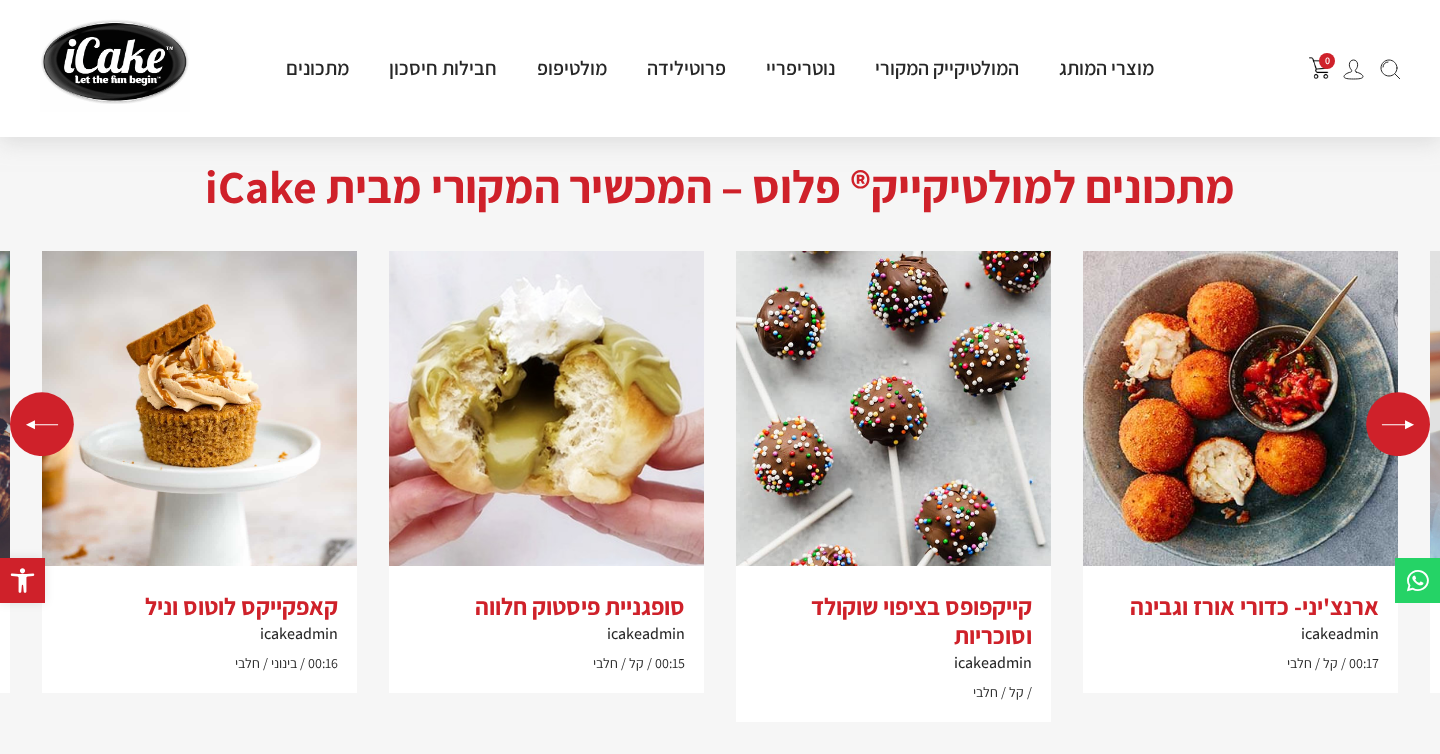 click at bounding box center (42, 424) 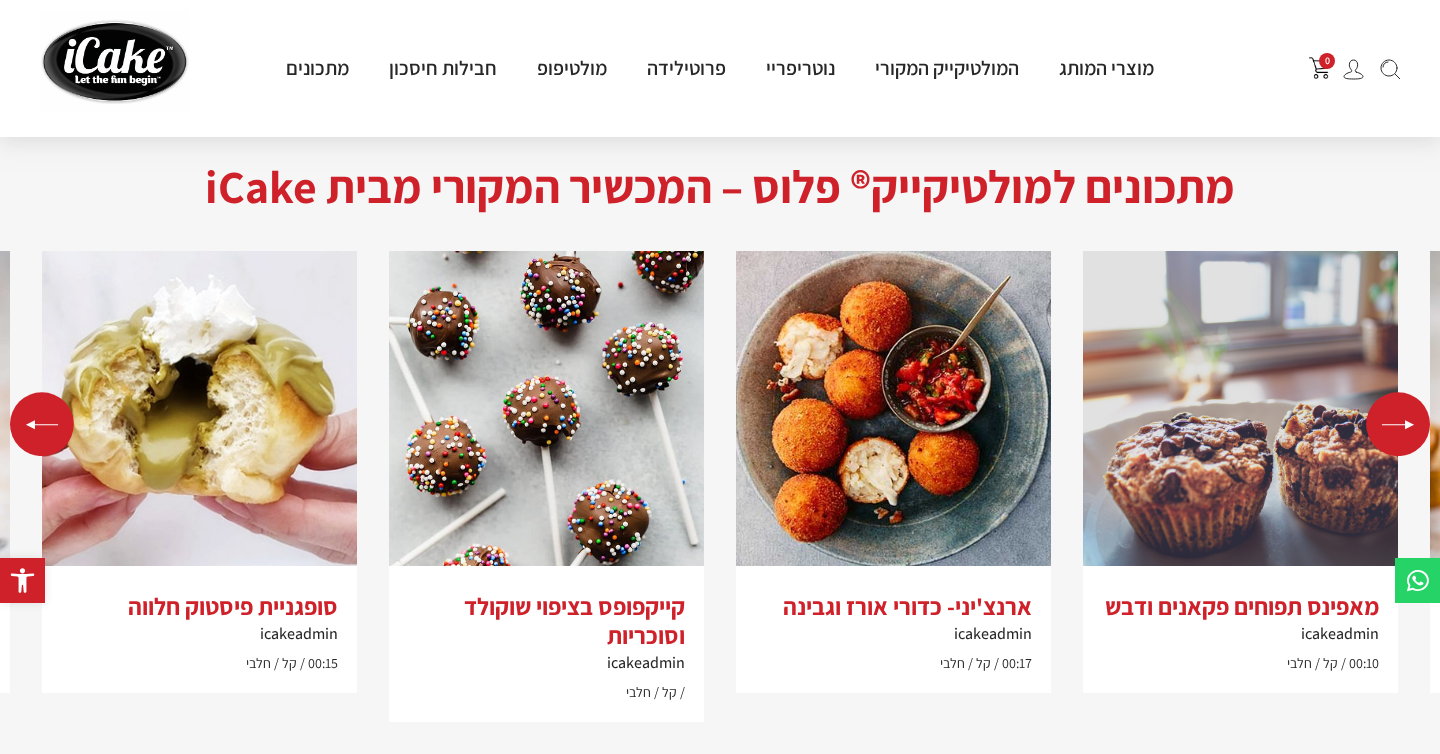 click at bounding box center [42, 424] 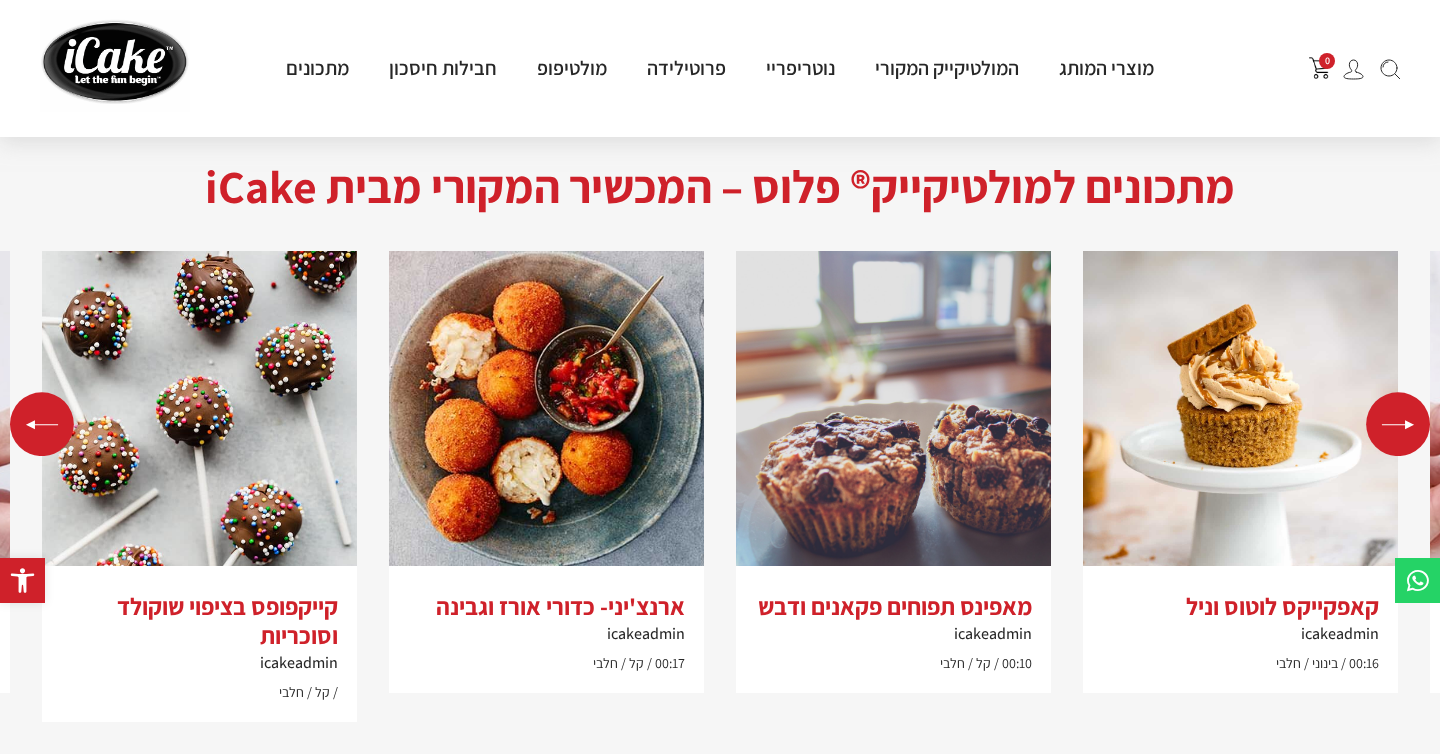 click at bounding box center (42, 424) 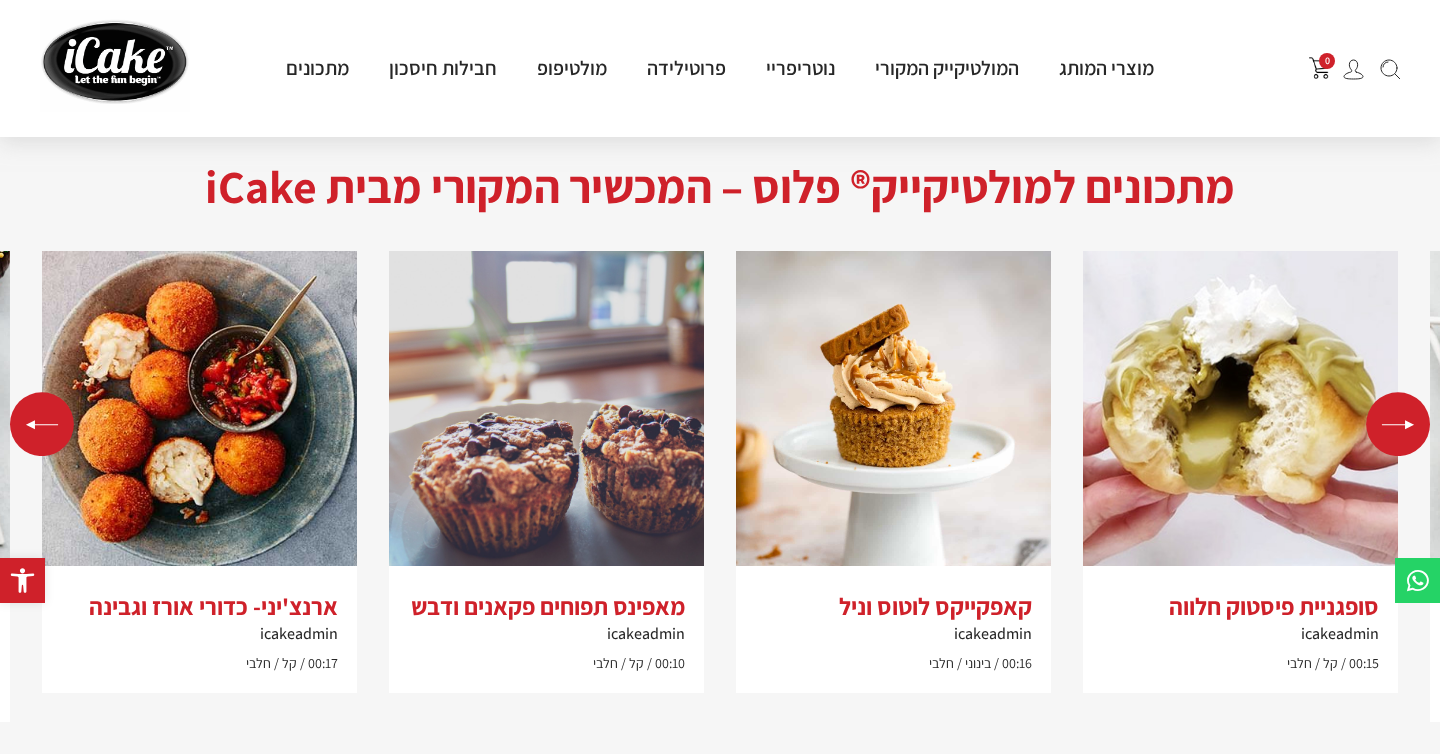 click at bounding box center [42, 424] 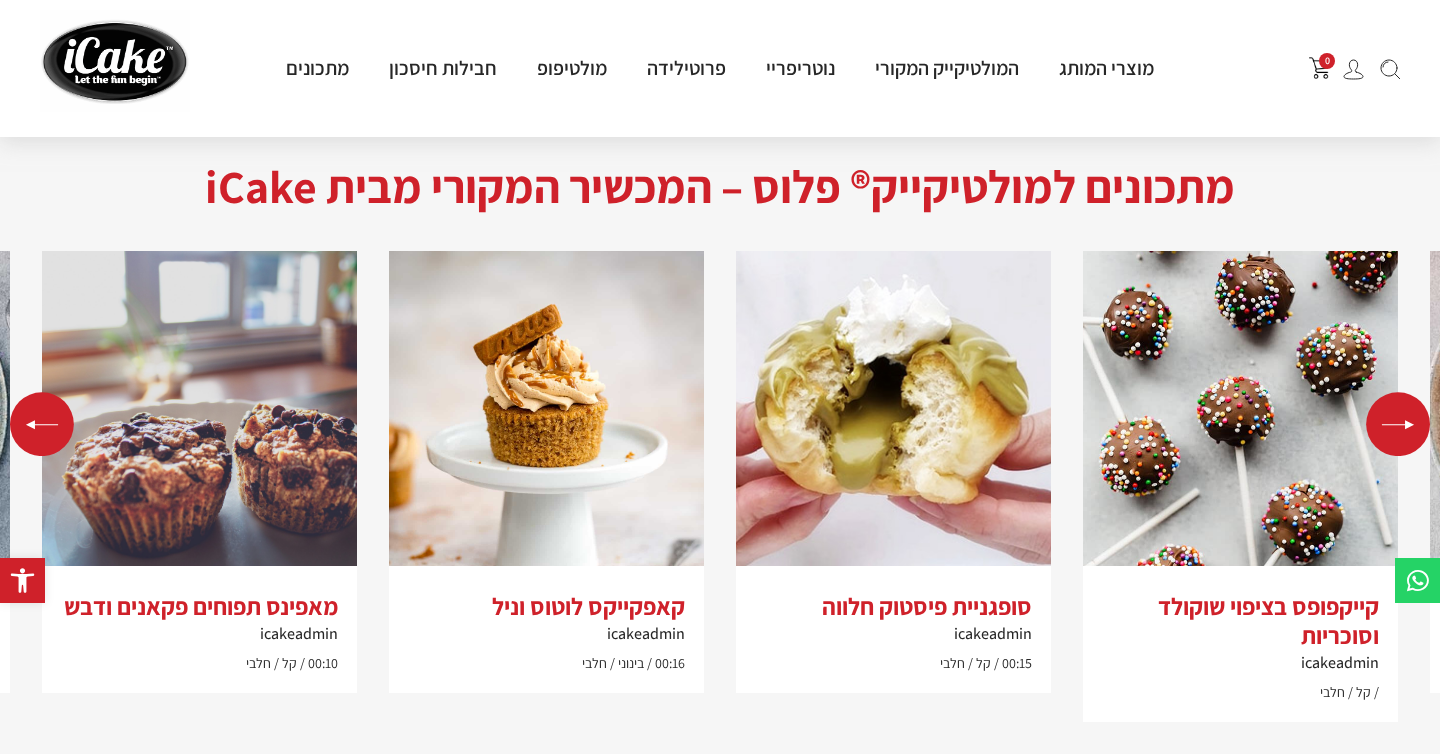 click at bounding box center [42, 424] 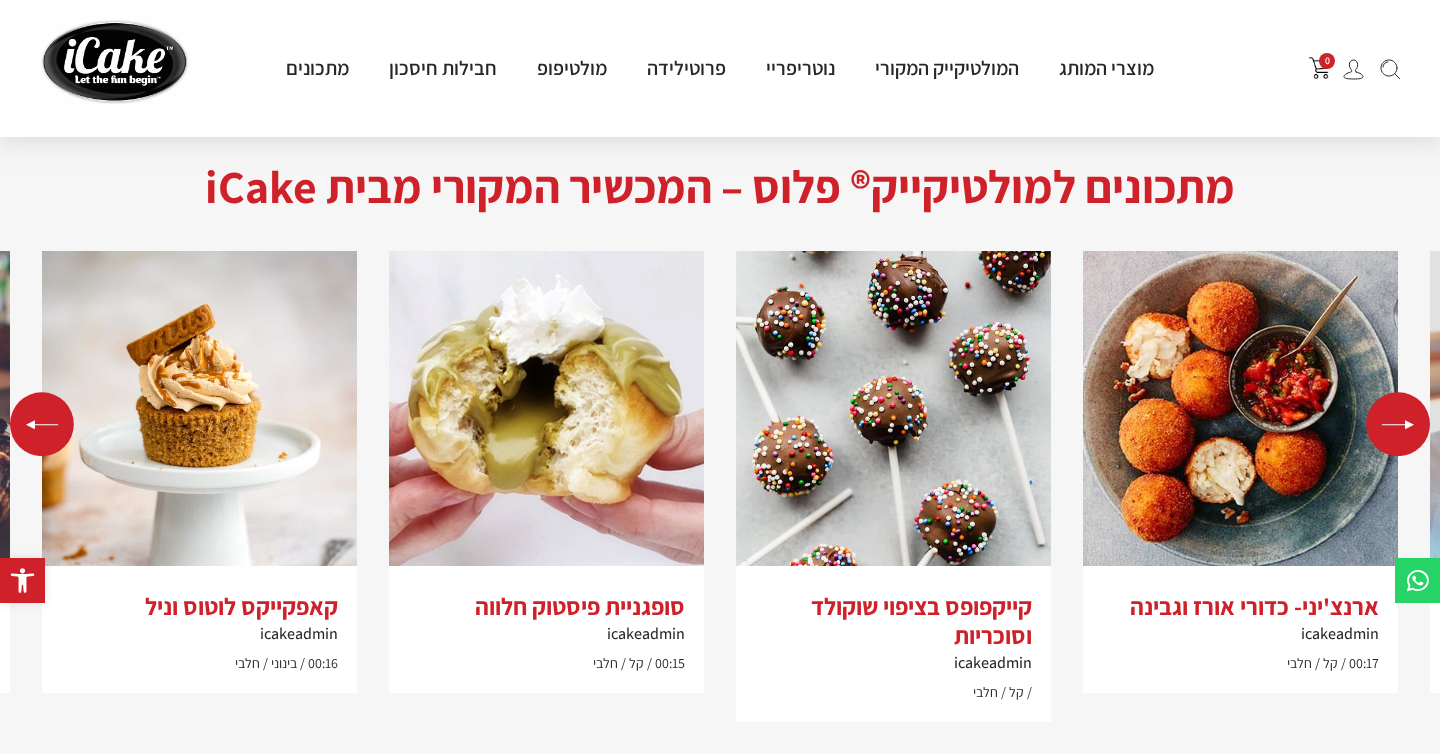 click at bounding box center (42, 424) 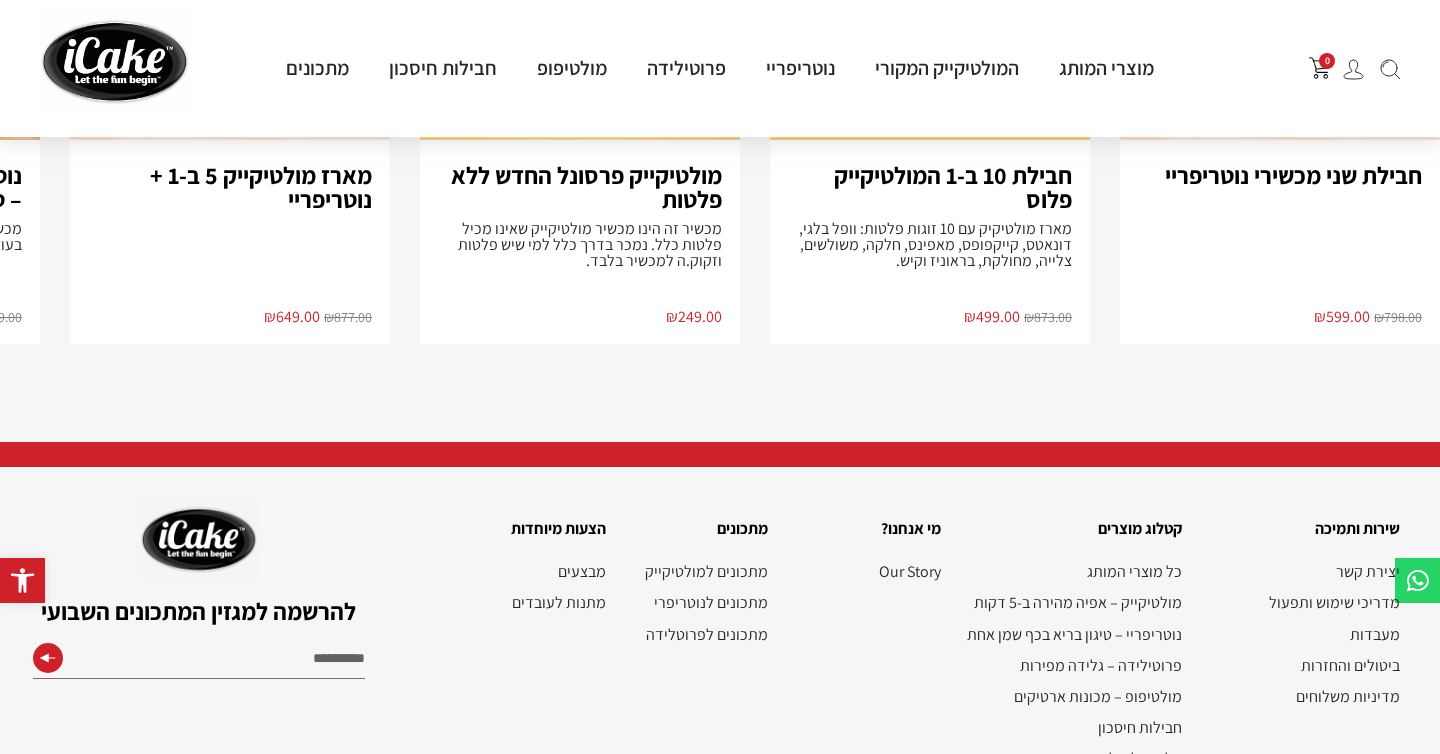 scroll, scrollTop: 4740, scrollLeft: 0, axis: vertical 